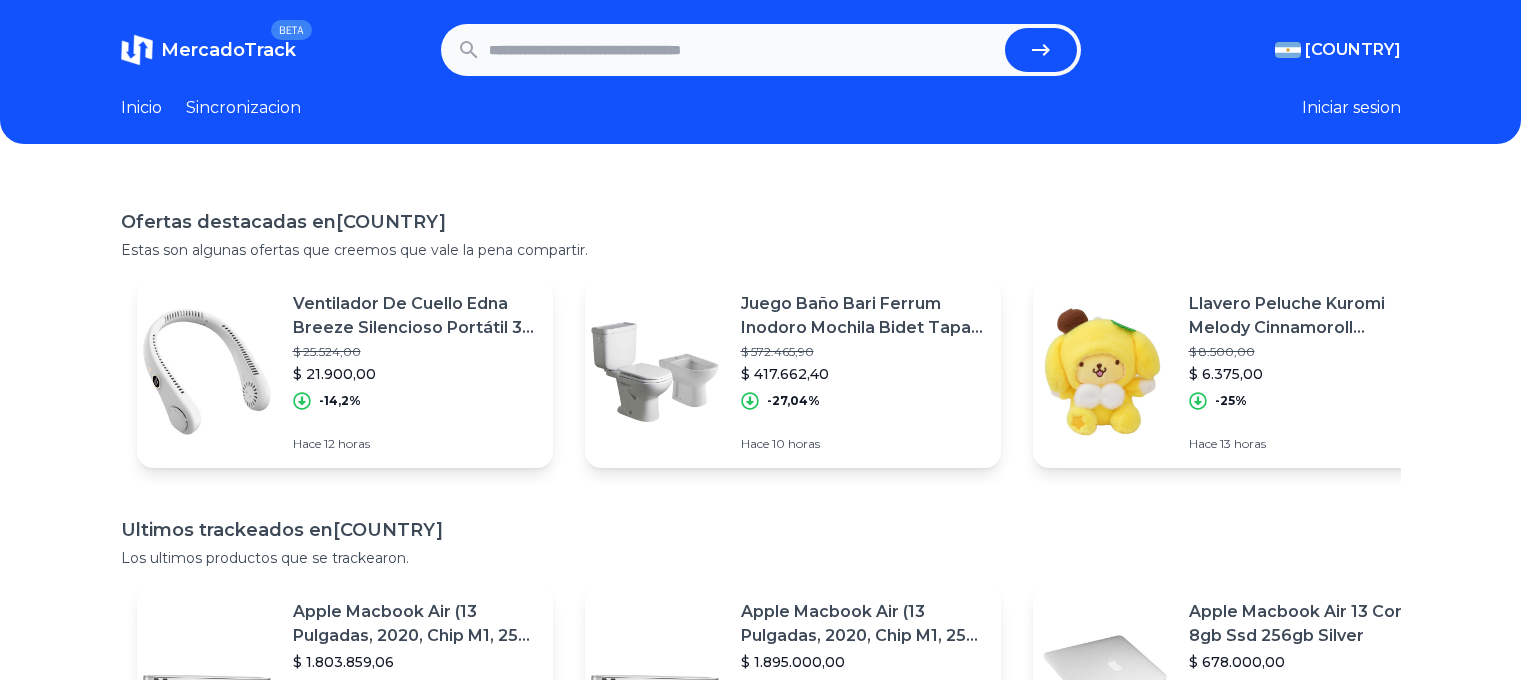 scroll, scrollTop: 0, scrollLeft: 0, axis: both 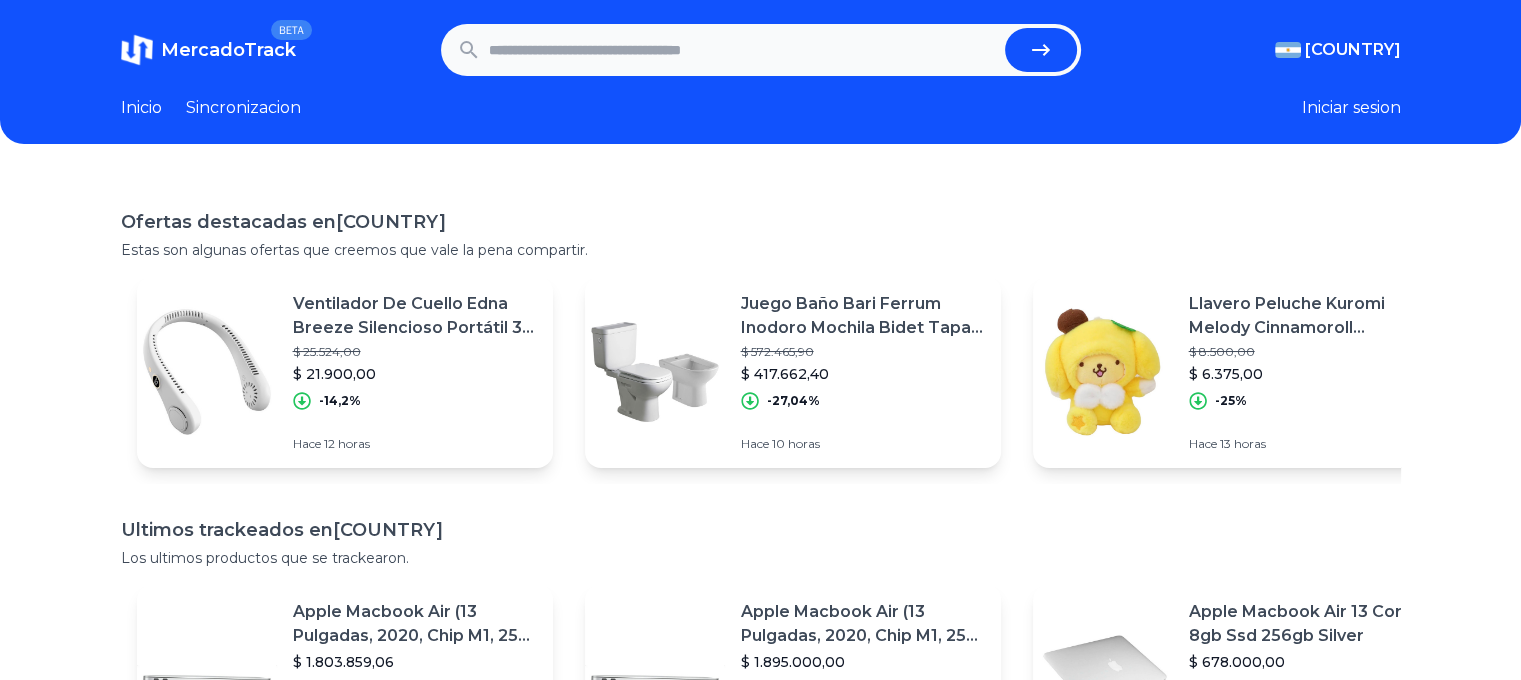 click at bounding box center [743, 50] 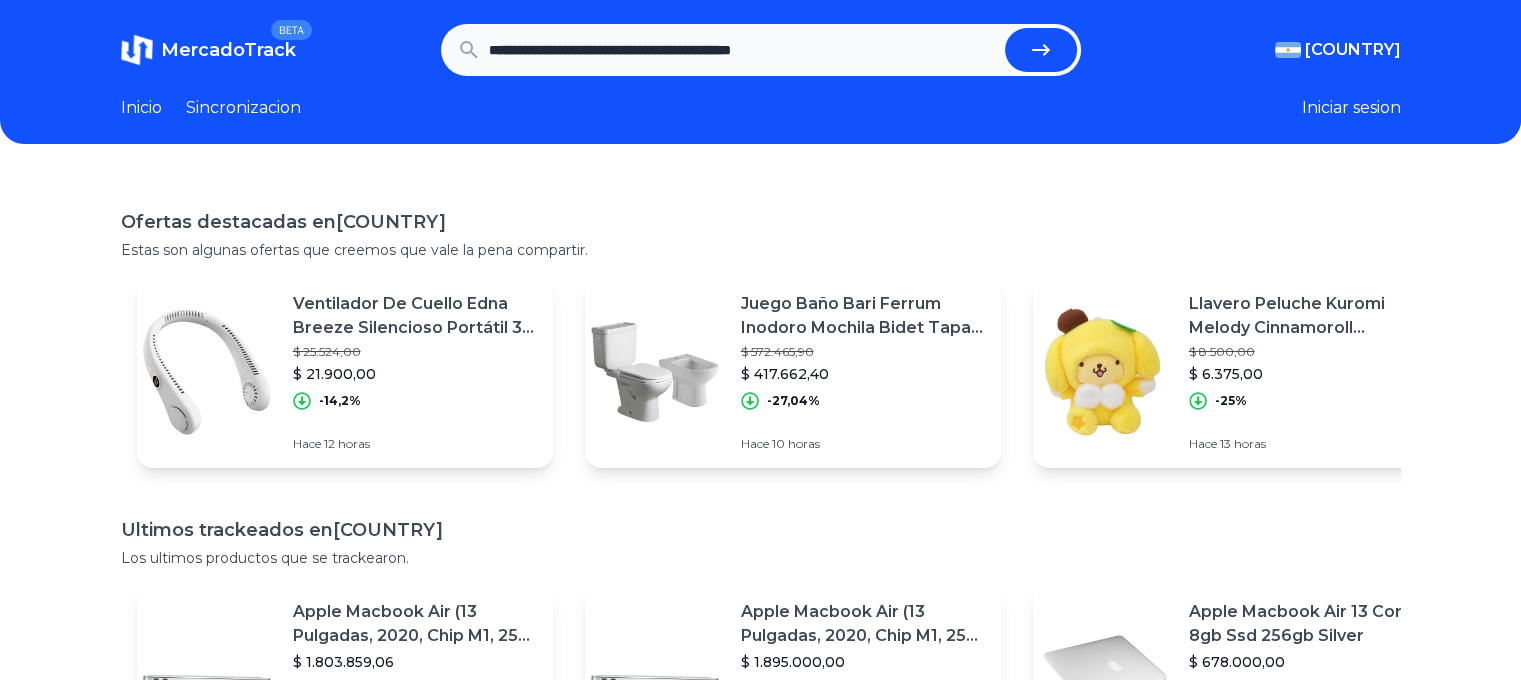 type on "**********" 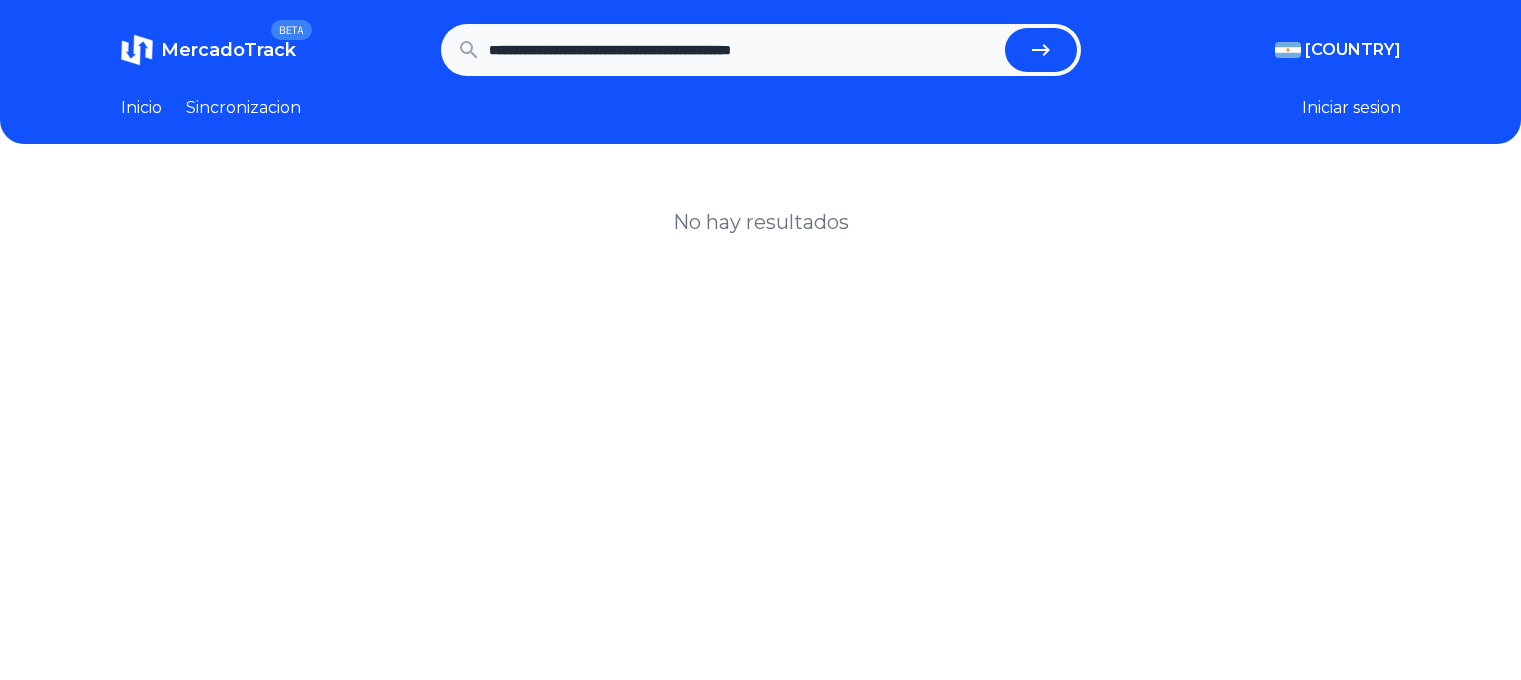 scroll, scrollTop: 0, scrollLeft: 0, axis: both 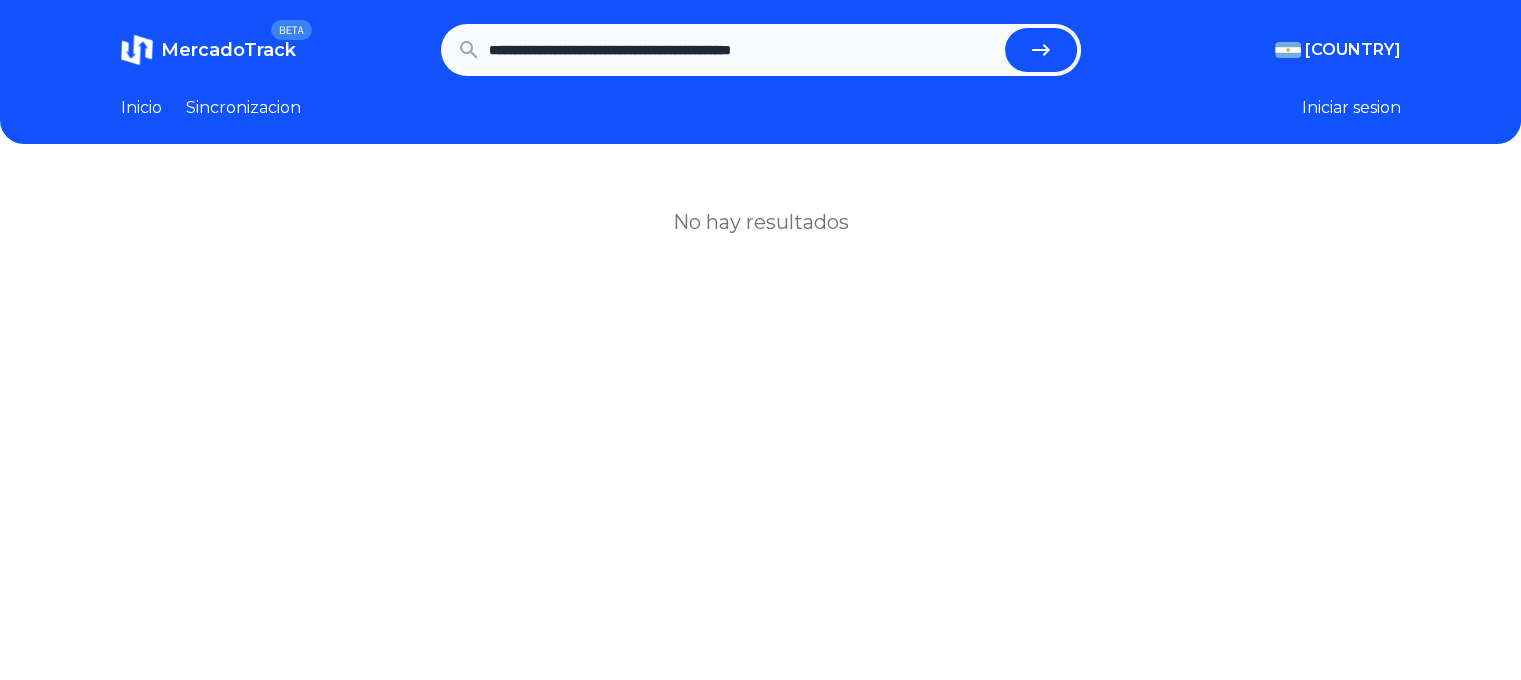 drag, startPoint x: 877, startPoint y: 51, endPoint x: 283, endPoint y: 48, distance: 594.00757 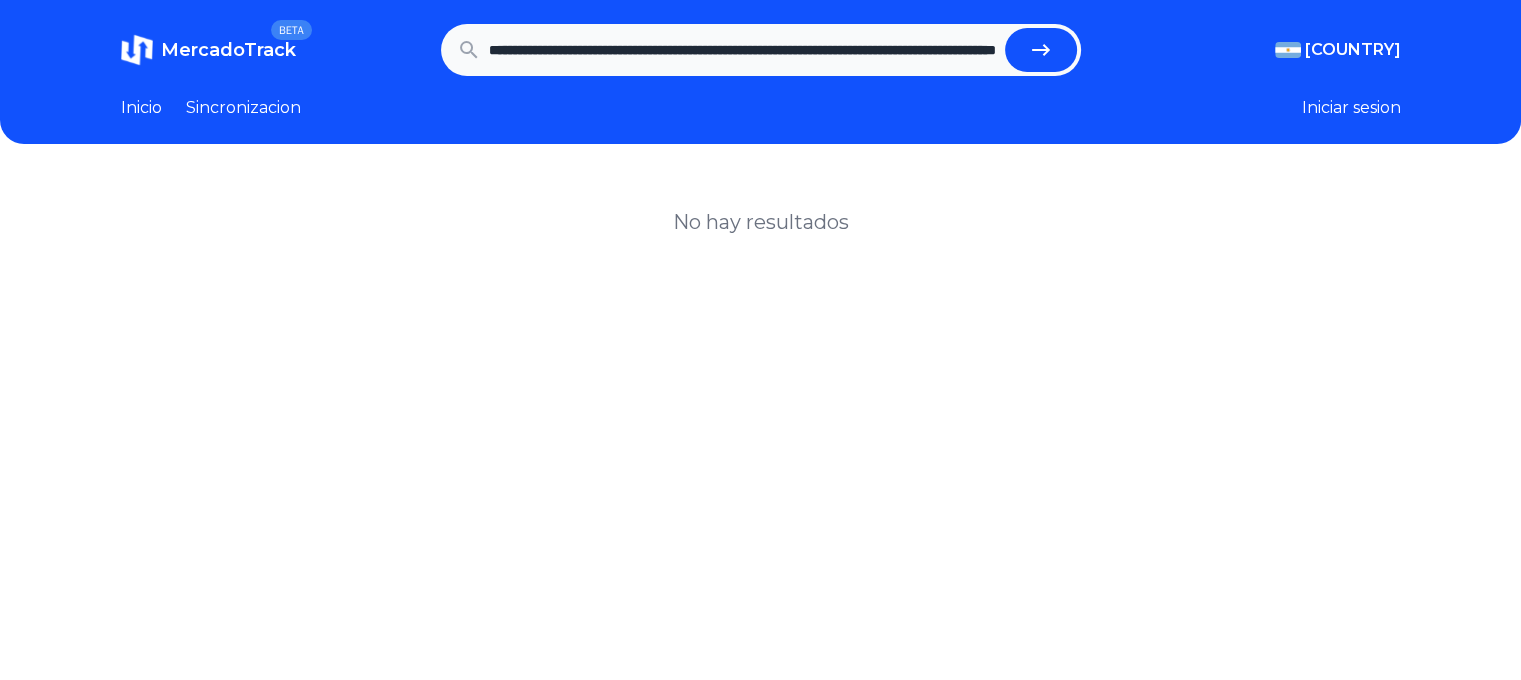 scroll, scrollTop: 0, scrollLeft: 304, axis: horizontal 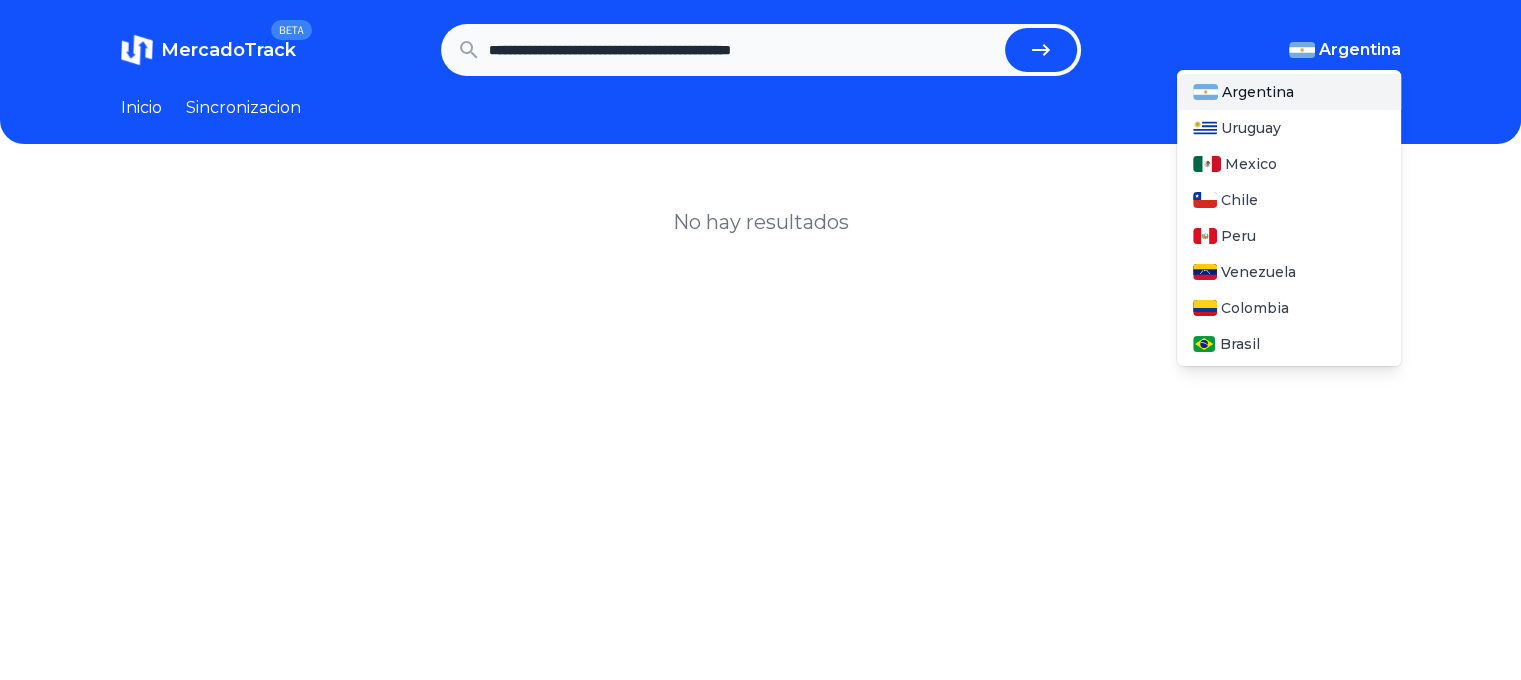 click on "Argentina" at bounding box center [1360, 50] 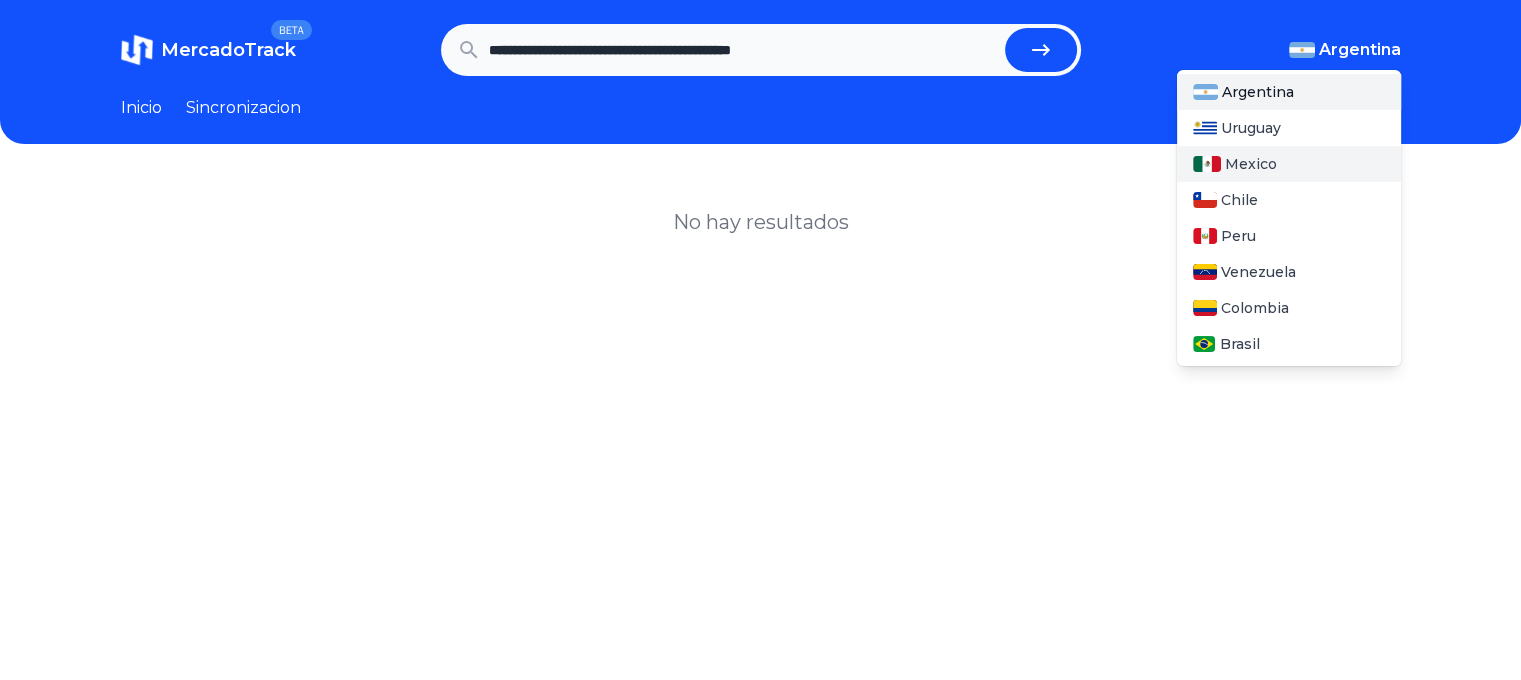 click on "Mexico" at bounding box center [1251, 164] 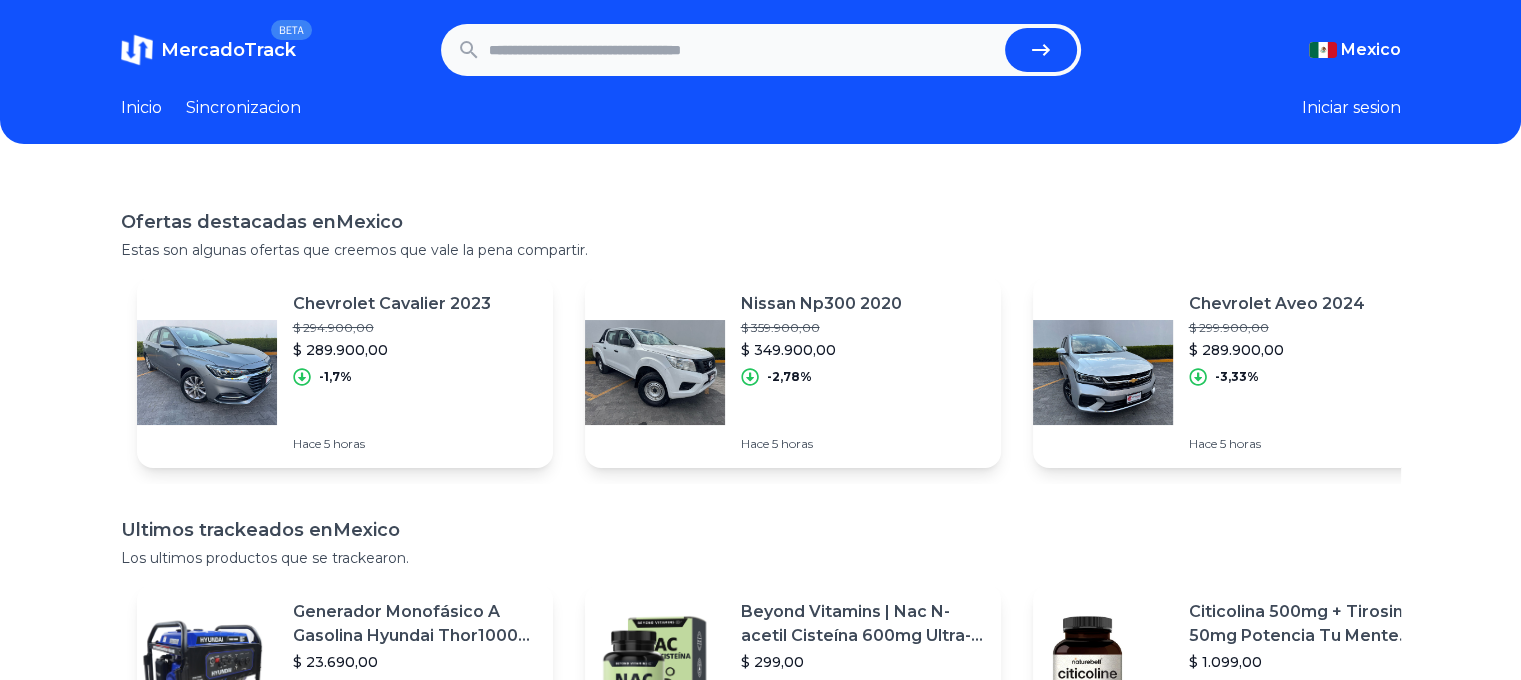 click at bounding box center (743, 50) 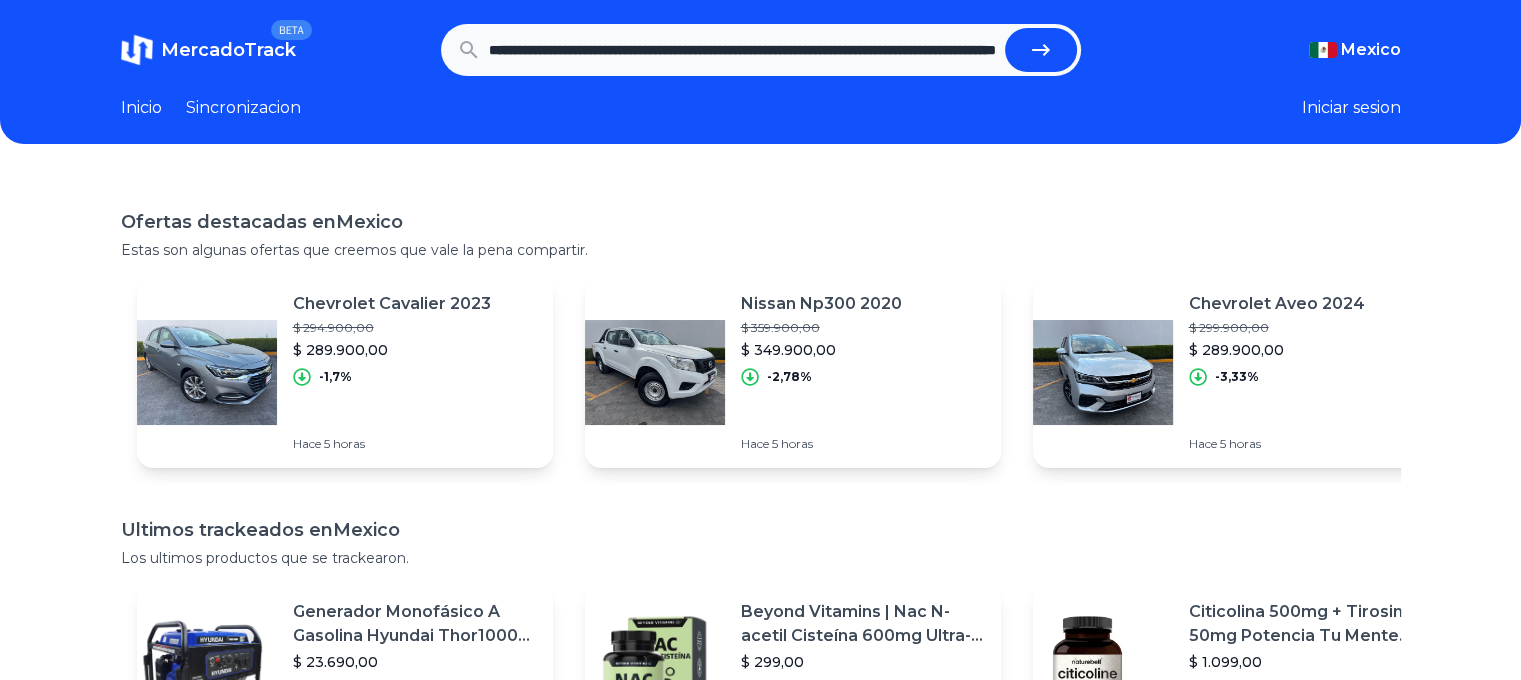 scroll, scrollTop: 0, scrollLeft: 304, axis: horizontal 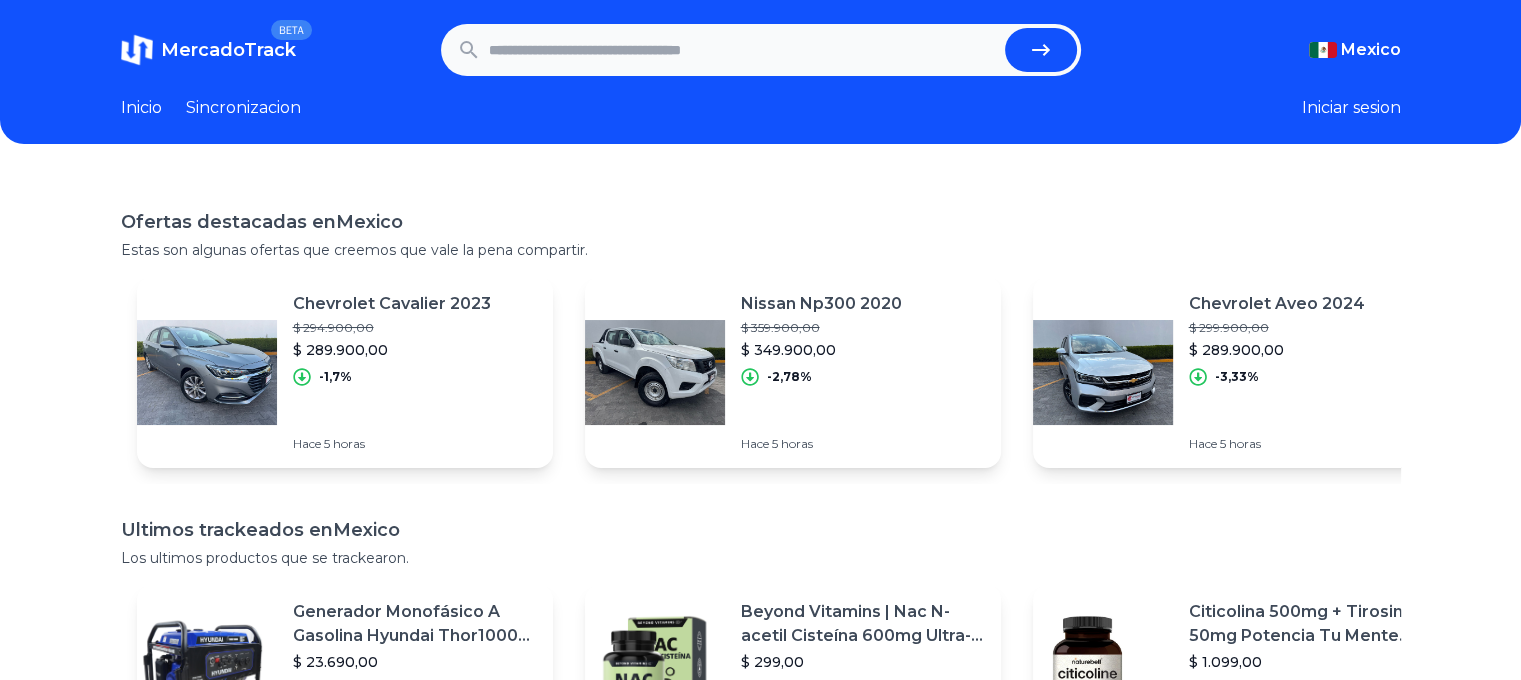 type on "**********" 